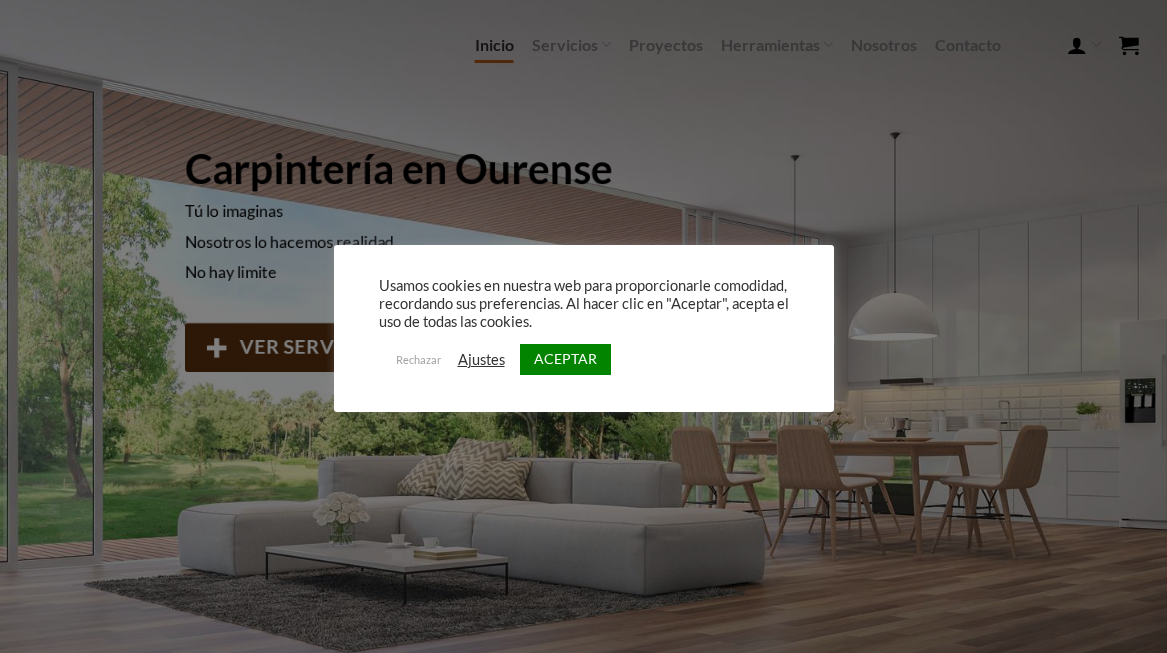 scroll, scrollTop: 0, scrollLeft: 0, axis: both 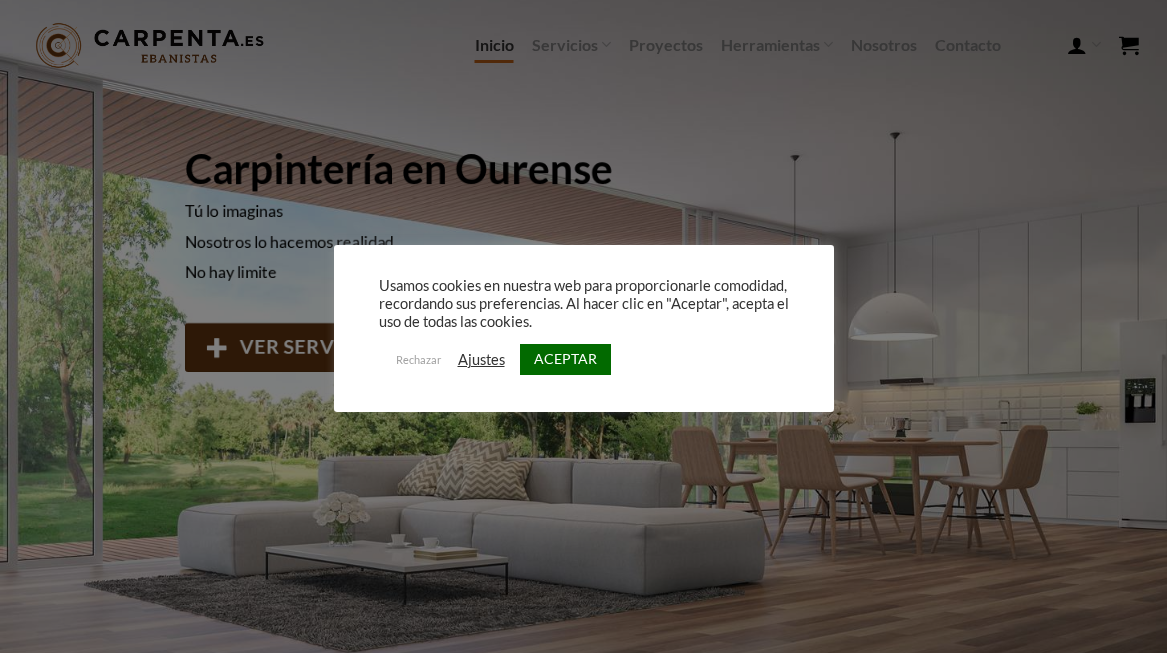 click on "ACEPTAR" at bounding box center [565, 359] 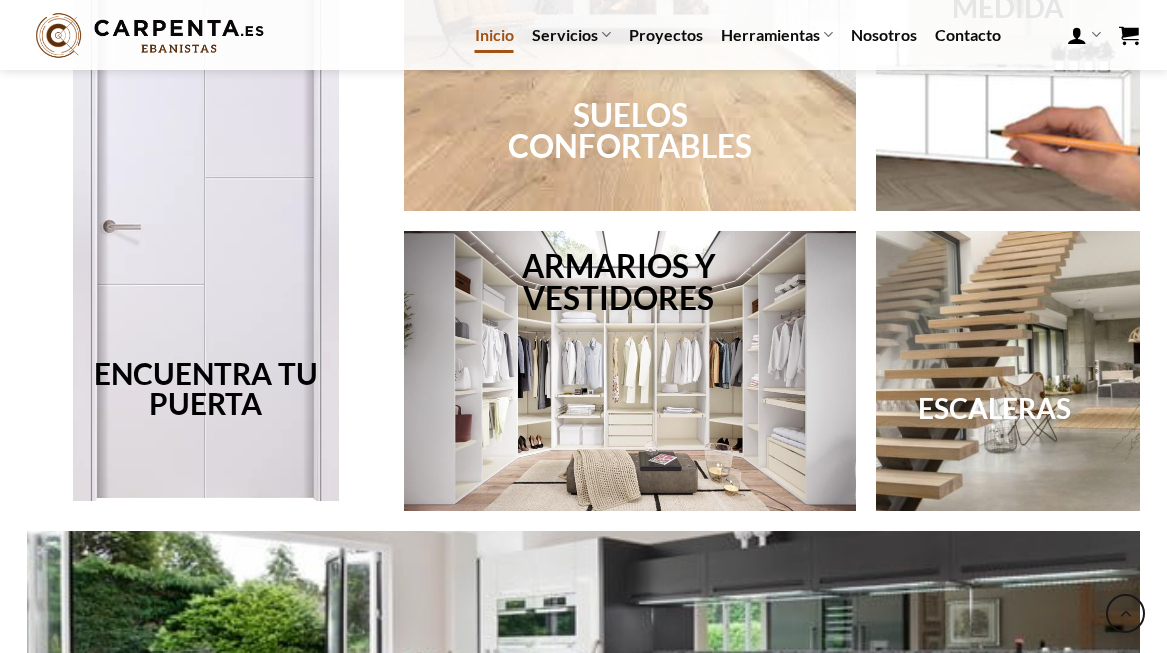 scroll, scrollTop: 1122, scrollLeft: 0, axis: vertical 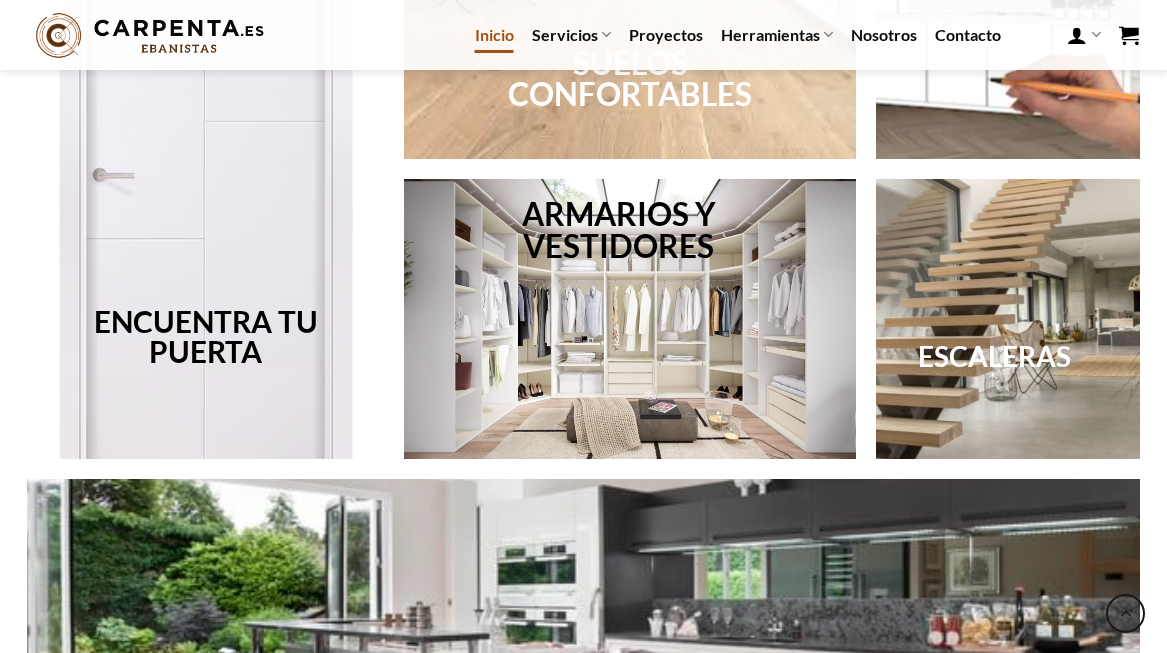 click at bounding box center (206, 169) 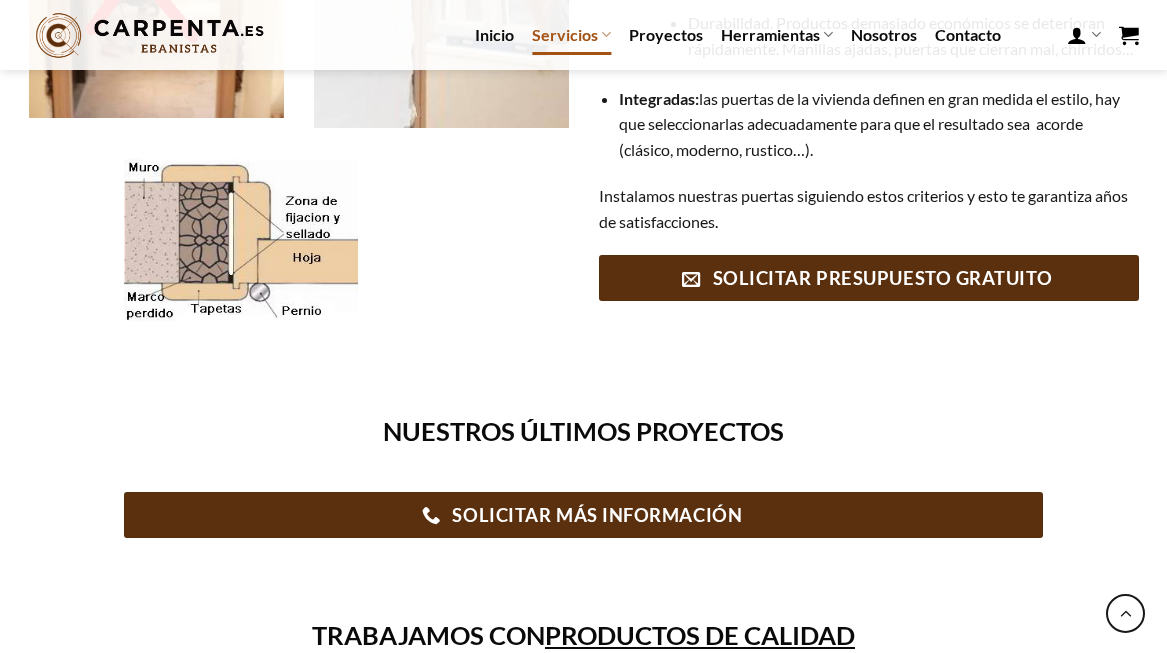 scroll, scrollTop: 0, scrollLeft: 0, axis: both 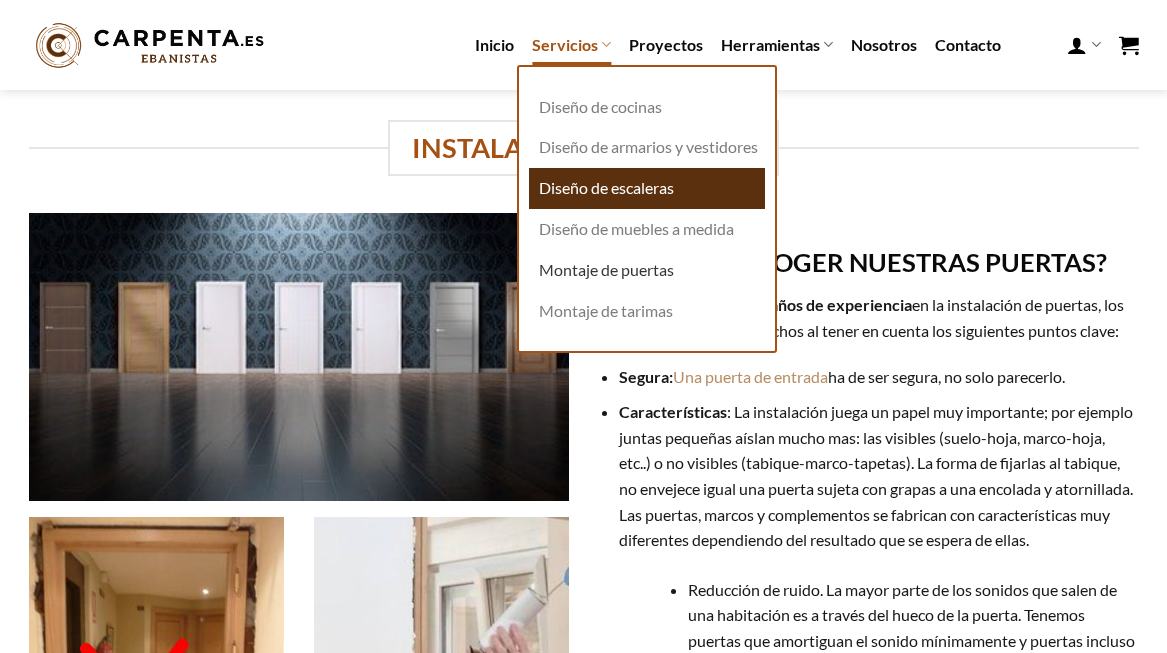 click on "Diseño de escaleras" at bounding box center [647, 188] 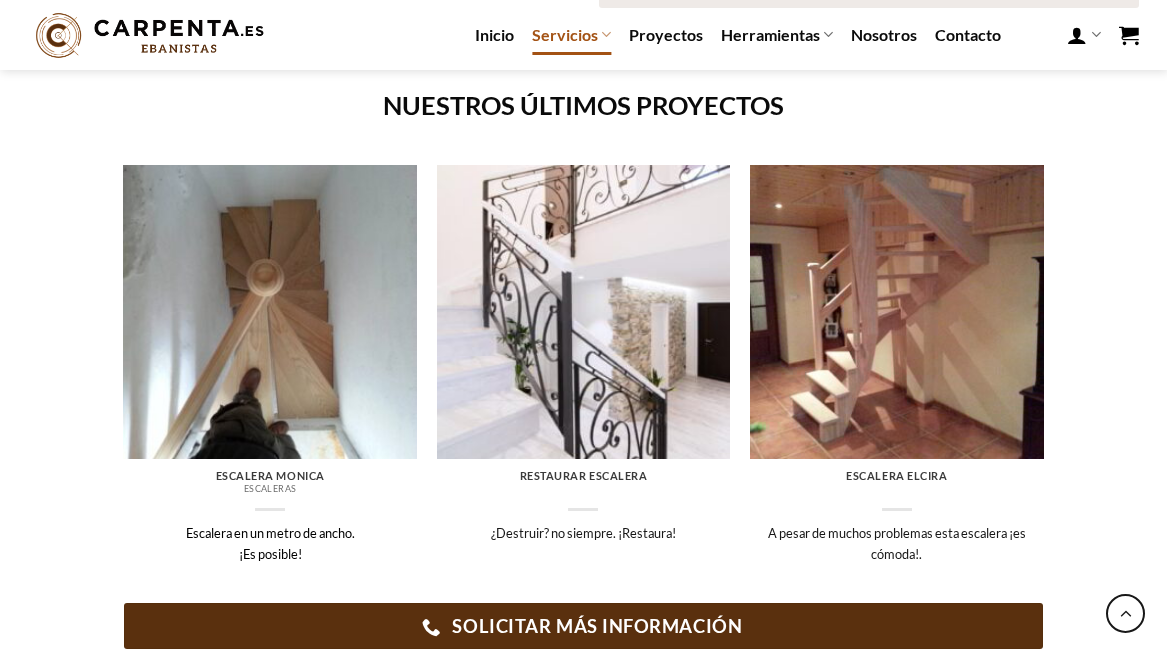 scroll, scrollTop: 819, scrollLeft: 0, axis: vertical 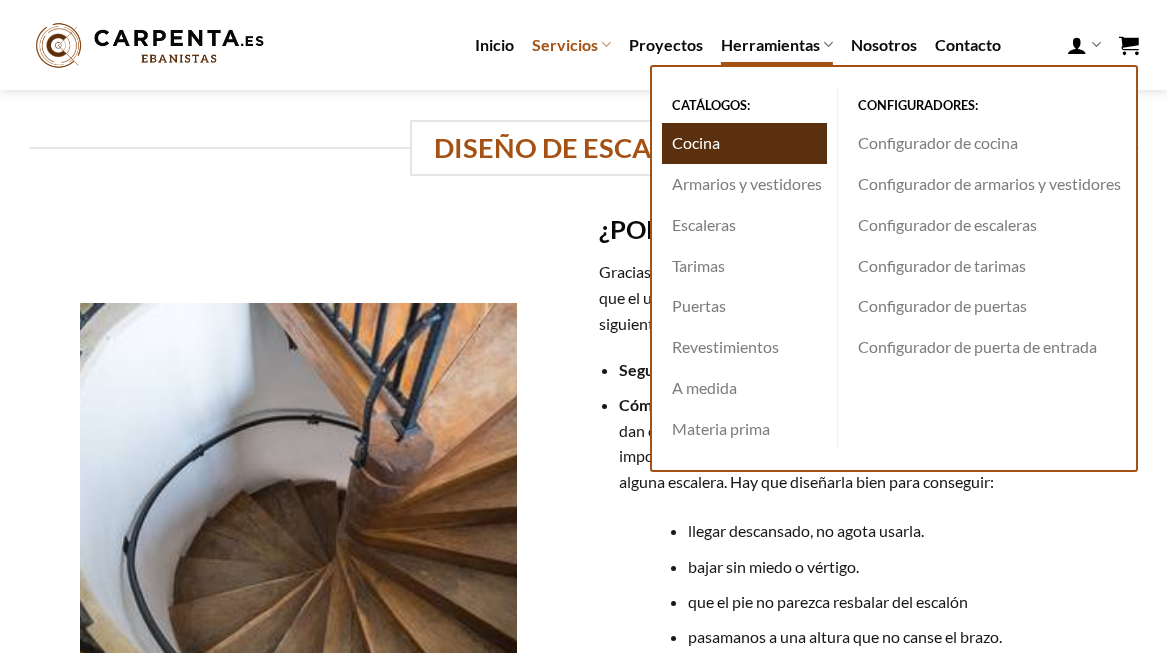 click on "Cocina" at bounding box center (744, 143) 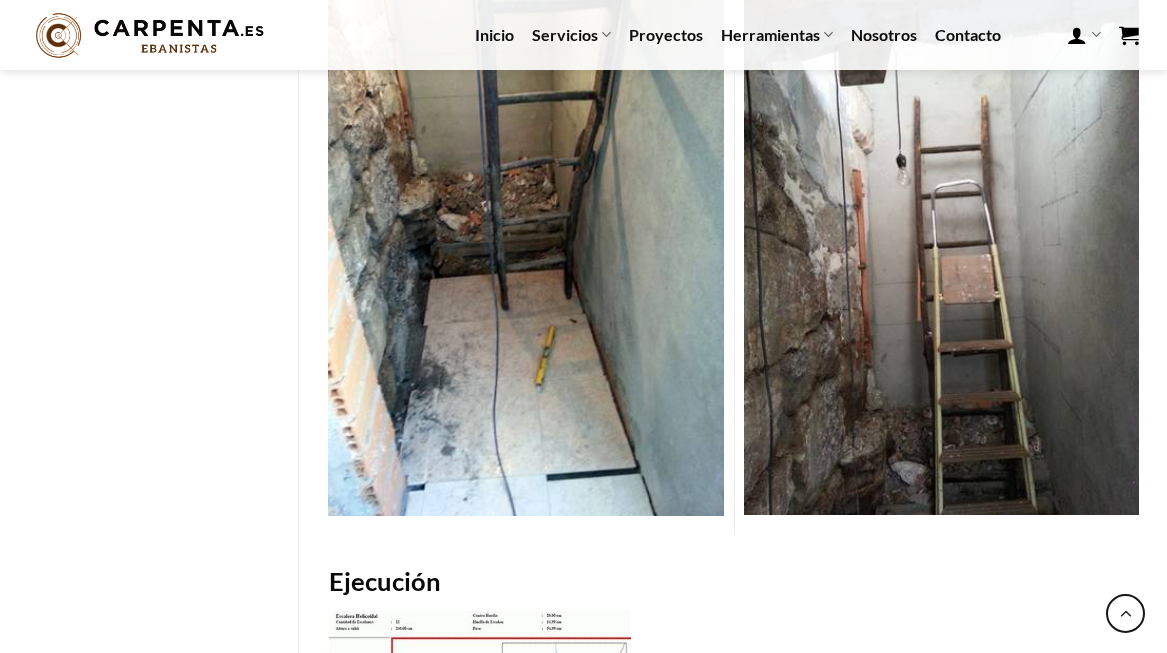 scroll, scrollTop: 1865, scrollLeft: 0, axis: vertical 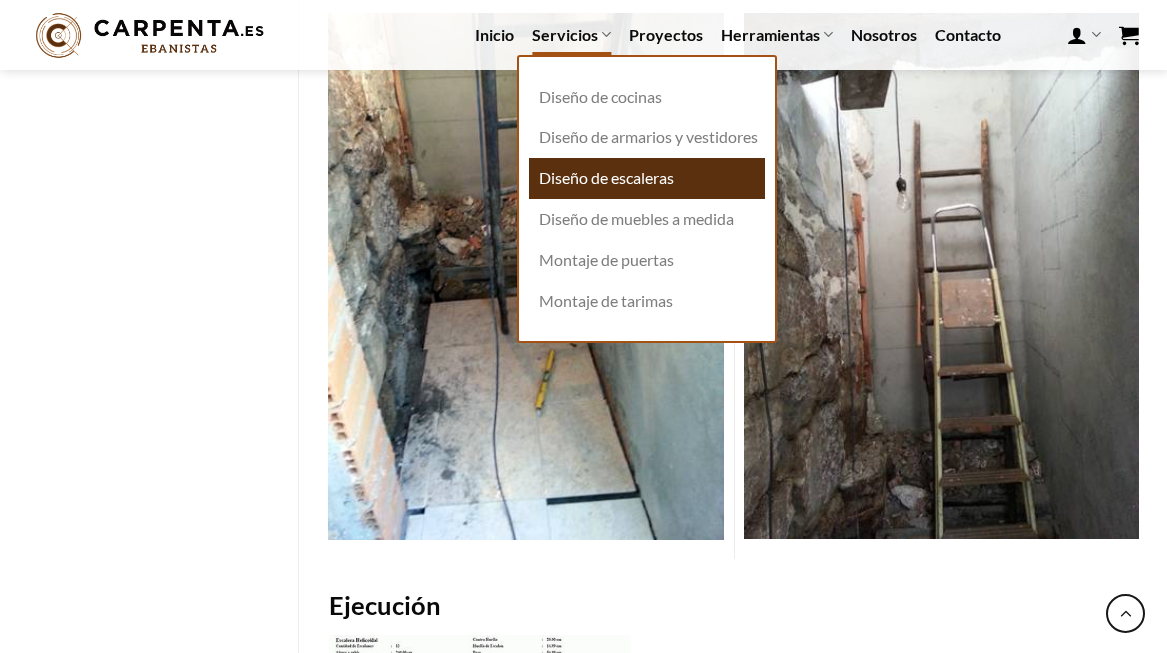 click on "Diseño de escaleras" at bounding box center (647, 178) 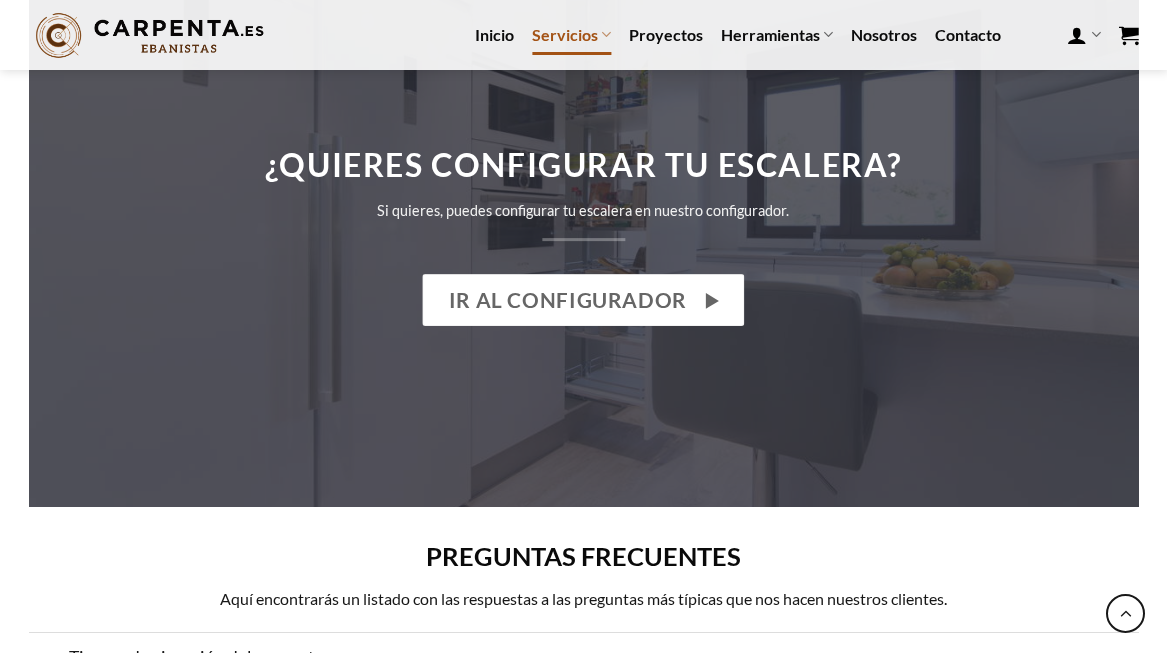scroll, scrollTop: 2036, scrollLeft: 0, axis: vertical 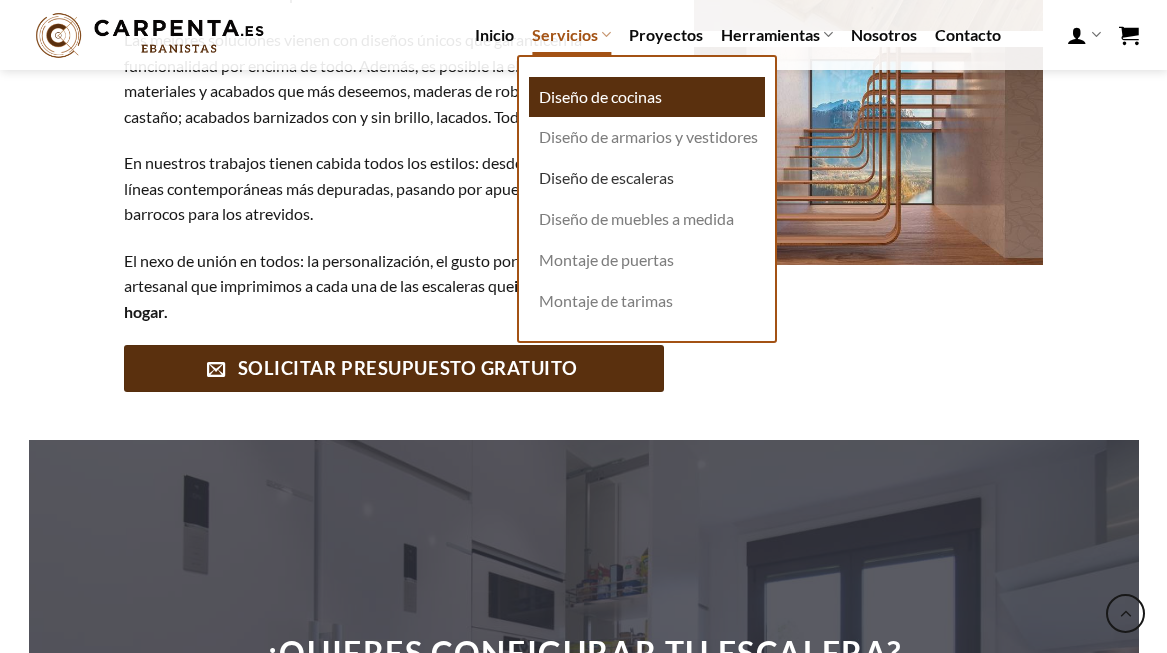 click on "Diseño de cocinas" at bounding box center (647, 97) 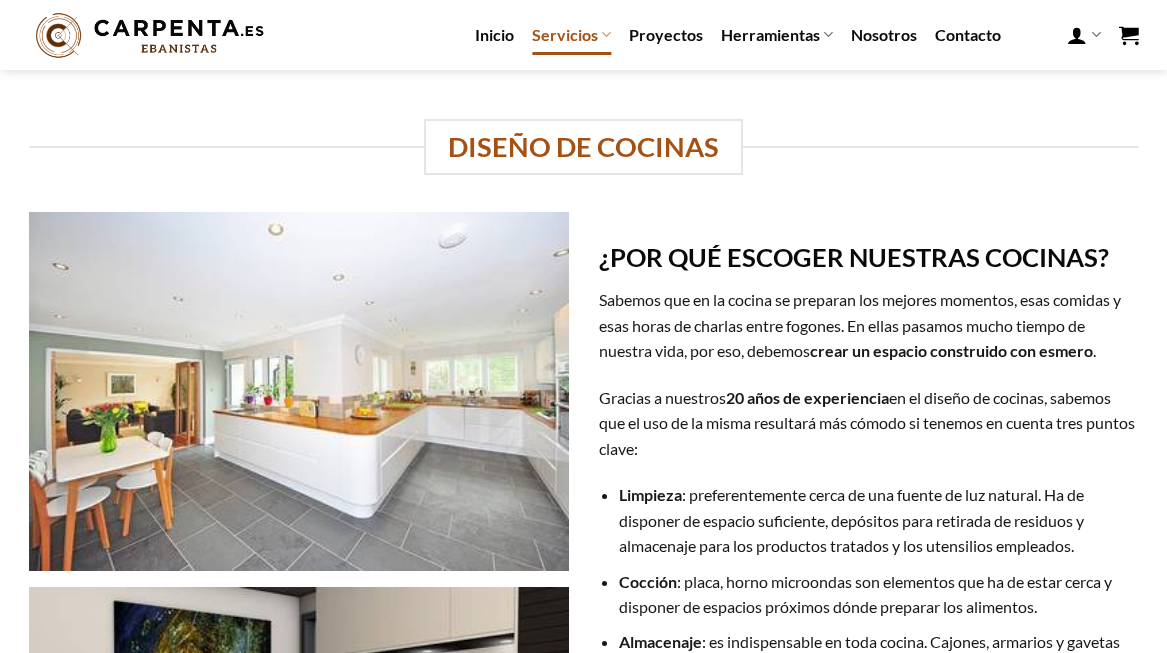 scroll, scrollTop: 0, scrollLeft: 0, axis: both 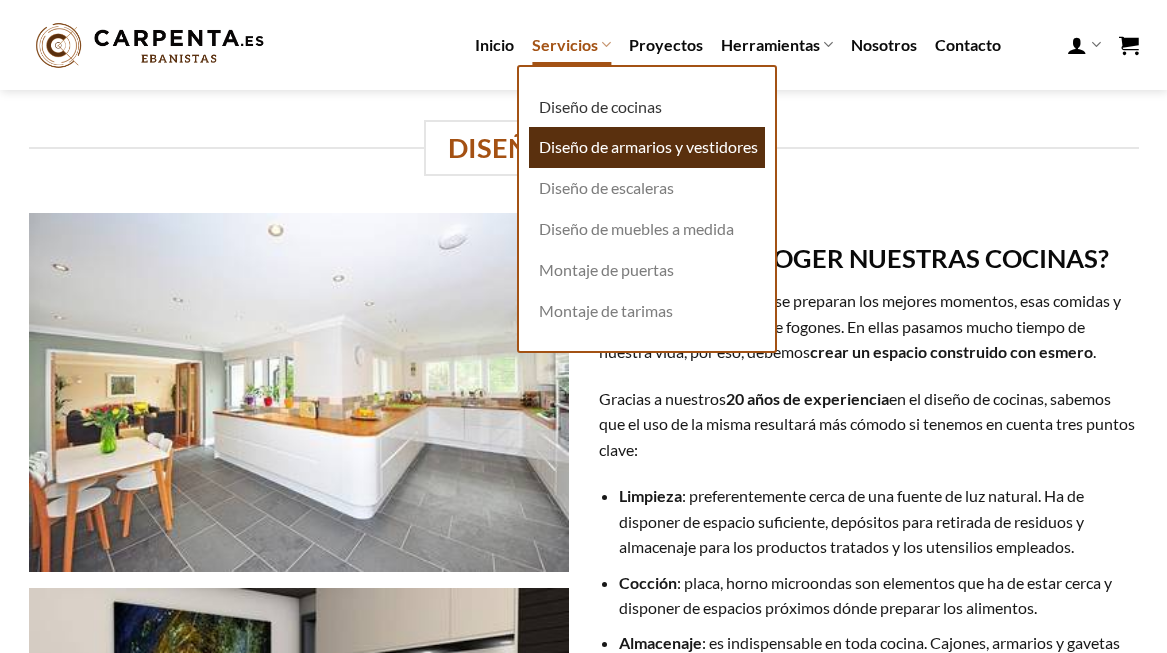 click on "Diseño de armarios y vestidores" at bounding box center (647, 147) 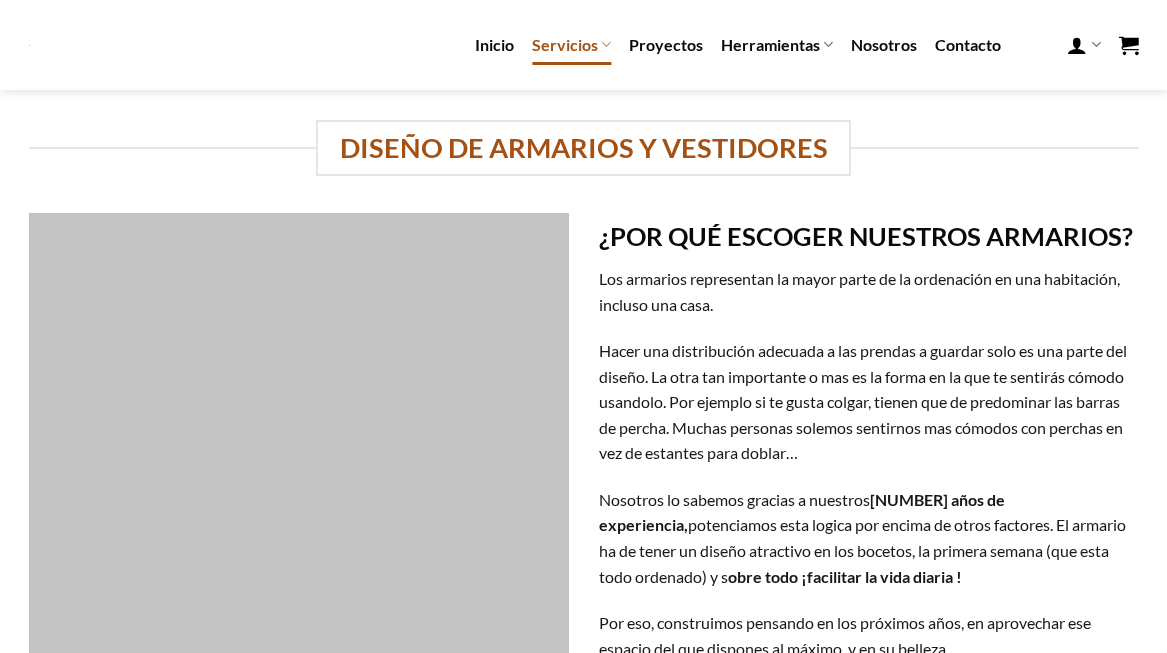 scroll, scrollTop: 0, scrollLeft: 0, axis: both 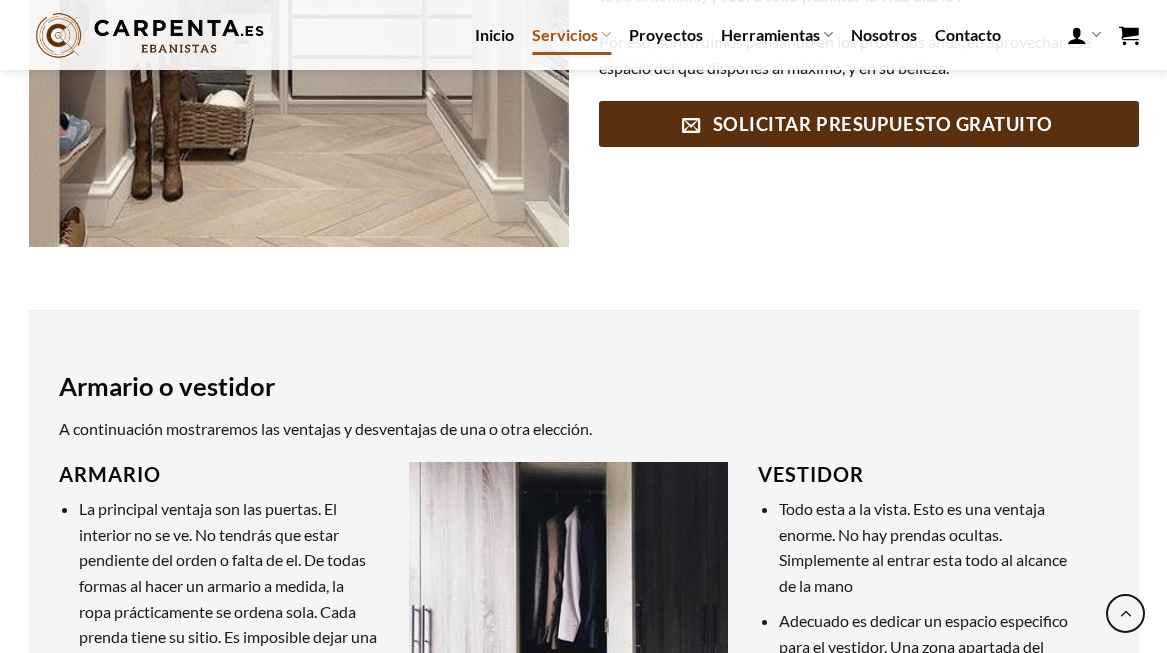 click on "Armario o vestidor
A continuación mostraremos las ventajas y desventajas de una o otra elección.
Armario
La principal ventaja son las puertas. El interior no se ve. No tendrás que estar pendiente del orden o falta de el. De todas formas al hacer un armario a medida, la ropa prácticamente se ordena sola. Cada prenda tiene su sitio. Es imposible dejar una cazadora en el sitio de unos calcetines.
Suele ser mas pequeño que un vestidor. Simplemente porque los conceptos de los que se parte son diferentes. Cuando diseñamos un armario hacemos esto justamente poner un mueble en la habitación. Con los vestidores llenamos la habitación de armarios.
Podemos hacerlo “empotrado”: de suelo a techo. De pared a pared, si no ocupa toda la pared, con algún costado como si fuese un tabique (con acabado pintado igual que la pared). Esto aprovechara absolutamente todo el espacio disponible. También evitara rendijas por las se acumule polvo." at bounding box center (584, 829) 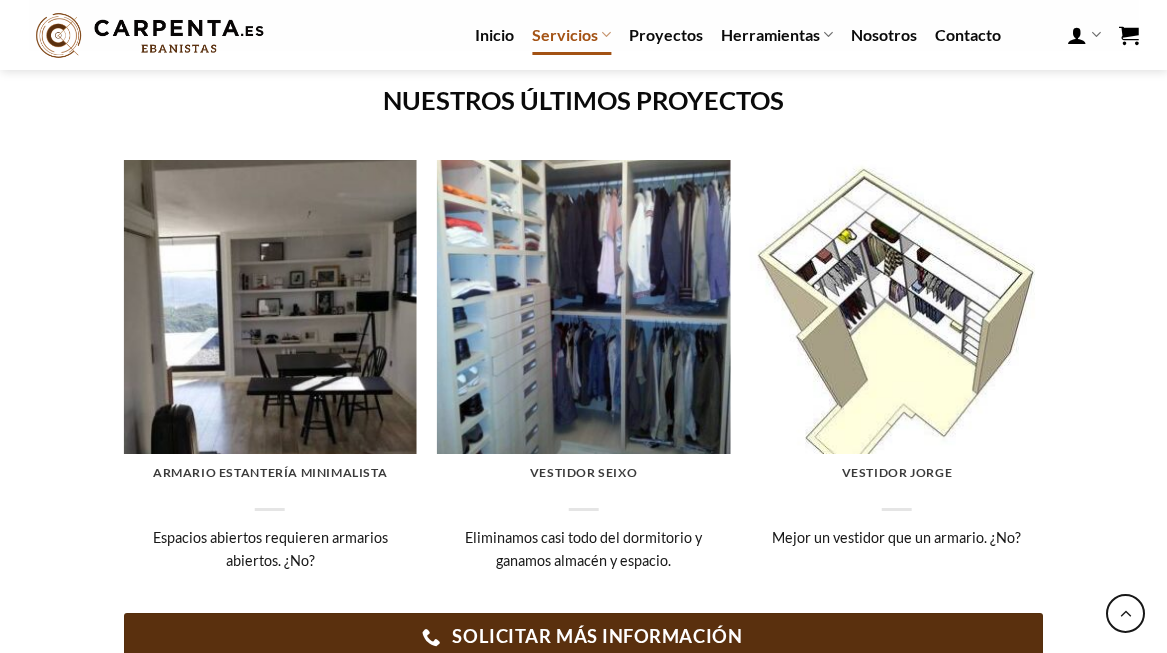 scroll, scrollTop: 1962, scrollLeft: 0, axis: vertical 